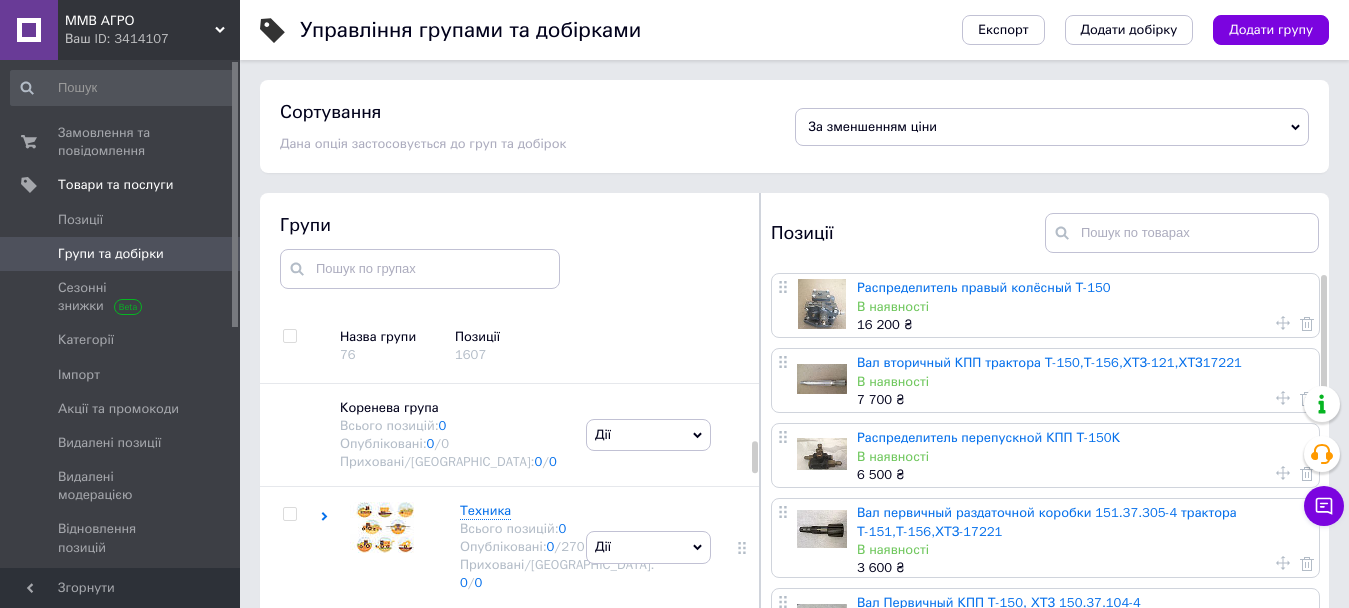 scroll, scrollTop: 0, scrollLeft: 0, axis: both 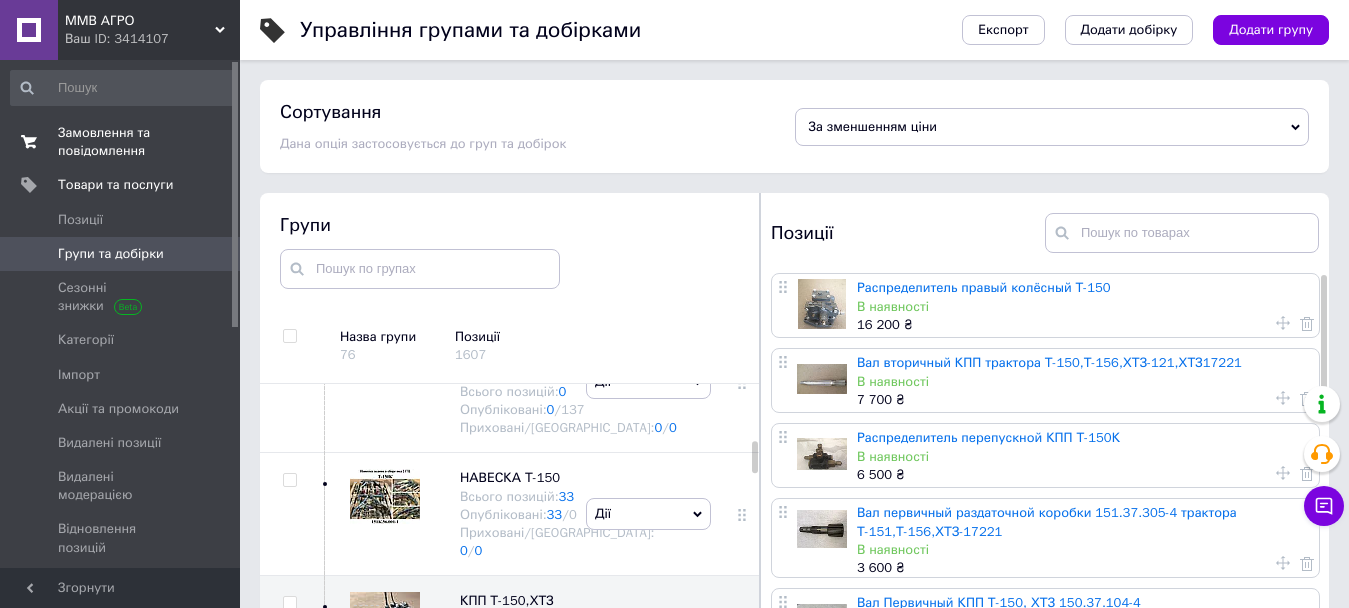 click on "Замовлення та повідомлення" at bounding box center (121, 142) 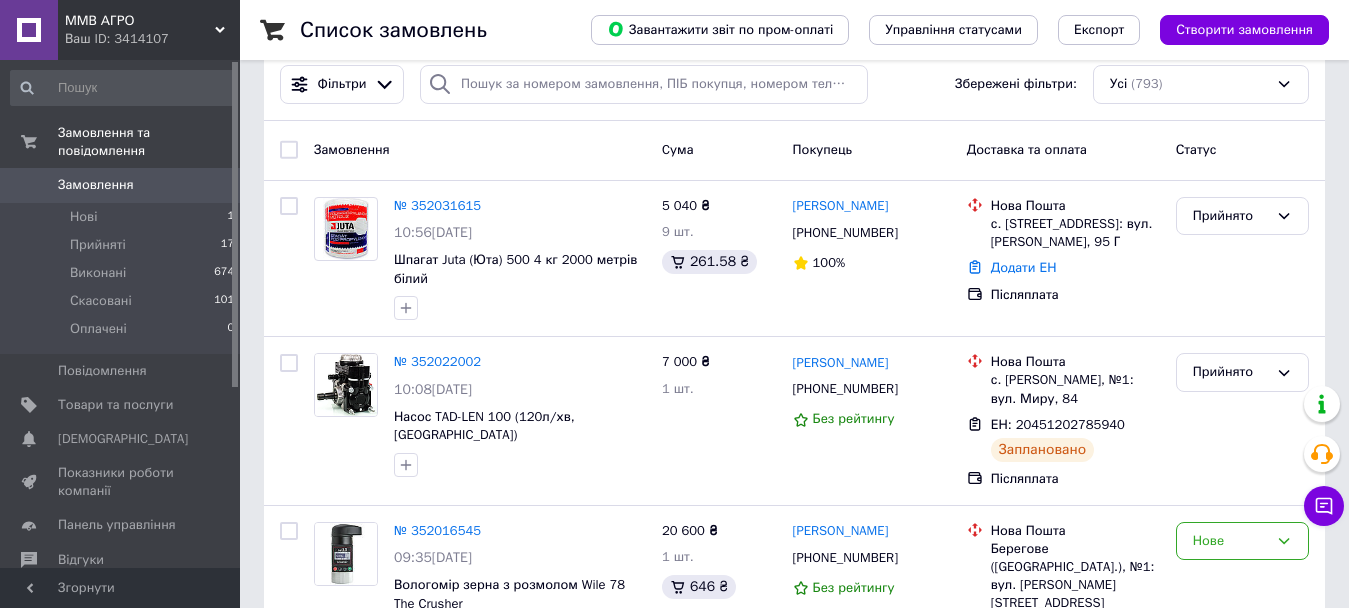 scroll, scrollTop: 0, scrollLeft: 0, axis: both 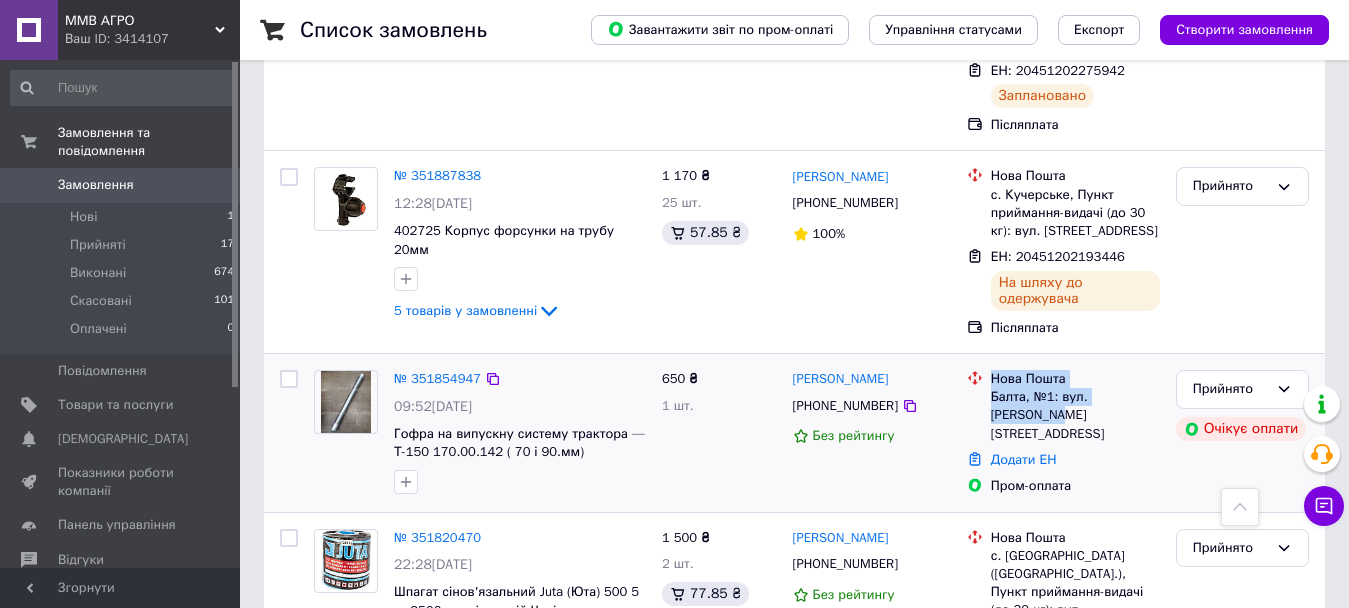 drag, startPoint x: 993, startPoint y: 302, endPoint x: 1157, endPoint y: 324, distance: 165.46902 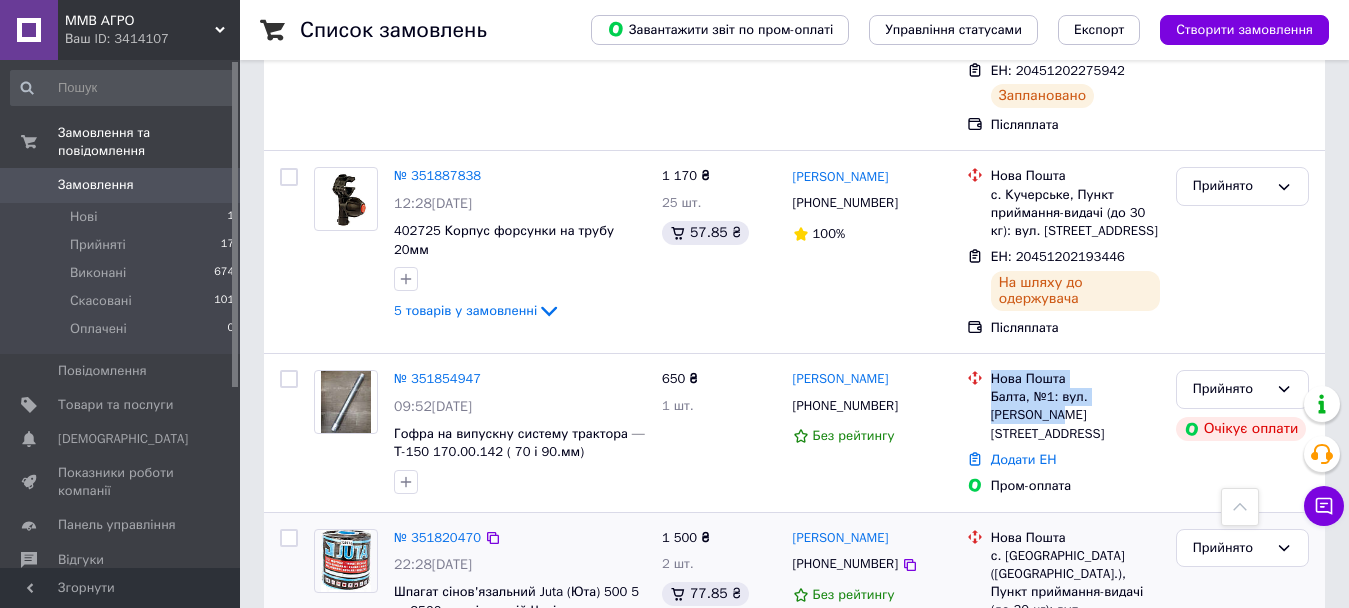 copy on "Нова Пошта Балта, №1: вул. Садова, 24" 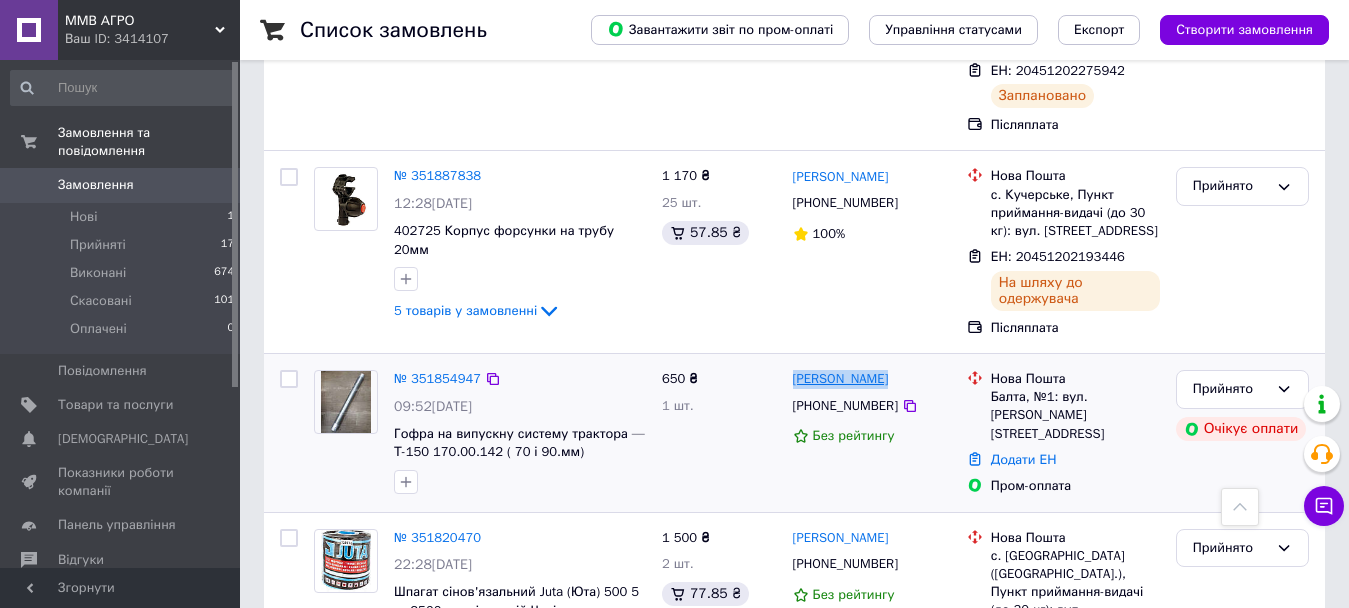 drag, startPoint x: 905, startPoint y: 305, endPoint x: 793, endPoint y: 308, distance: 112.04017 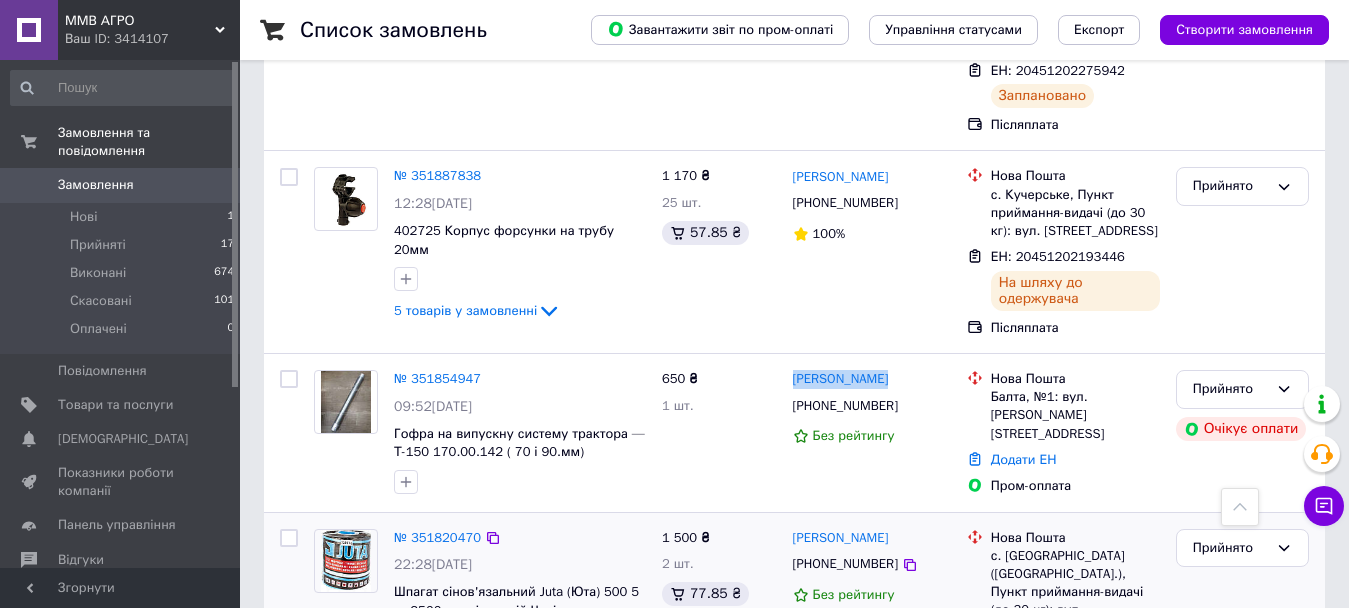 copy on "[PERSON_NAME]" 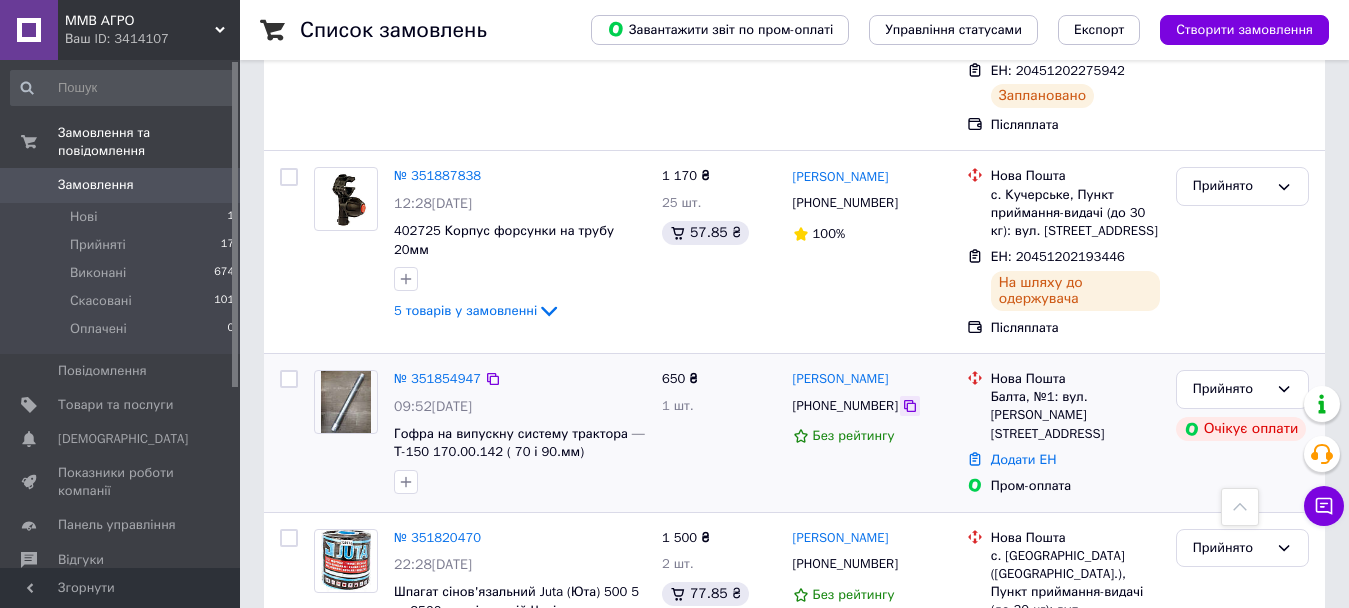 click 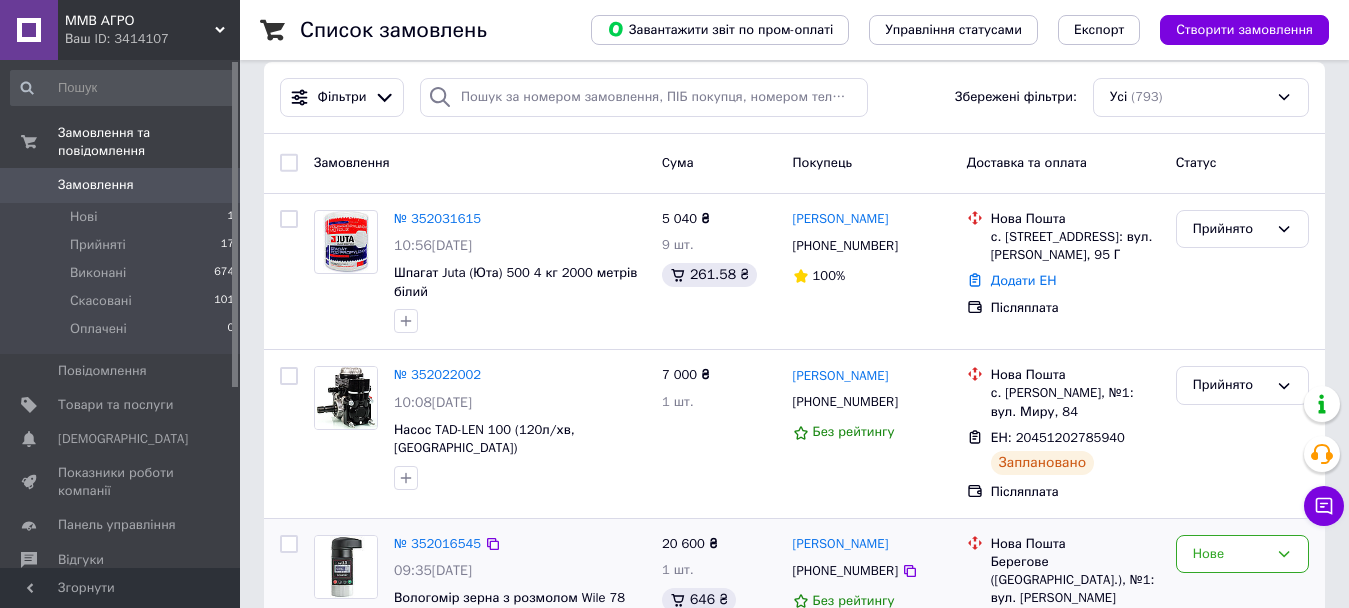 scroll, scrollTop: 0, scrollLeft: 0, axis: both 